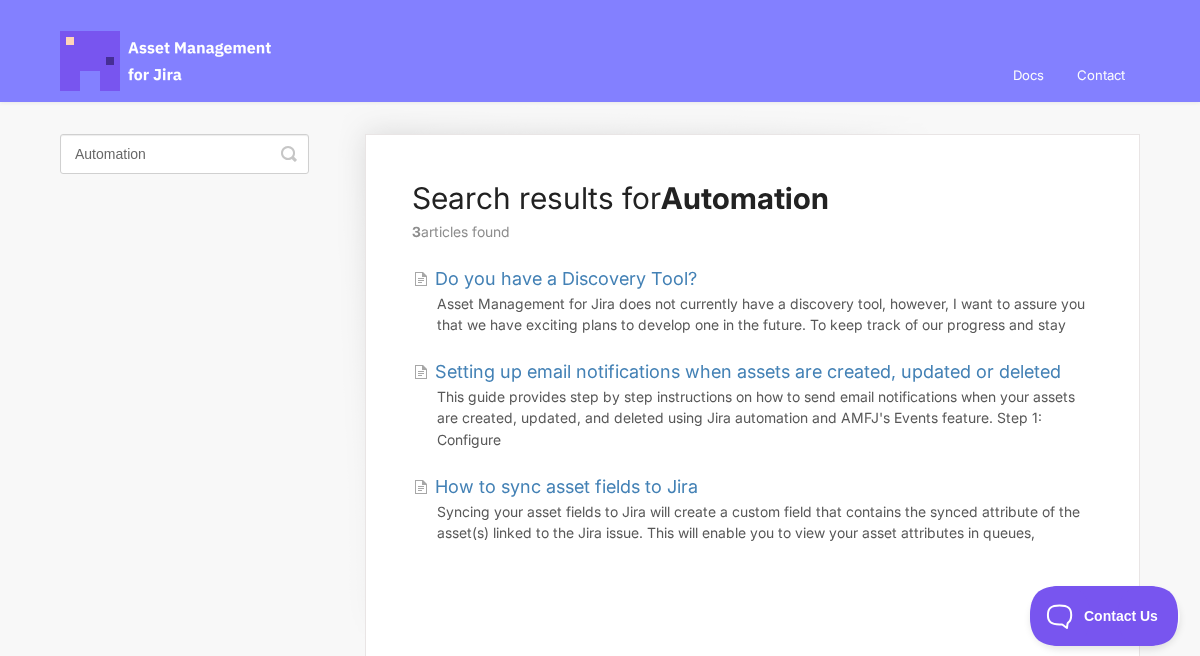 scroll, scrollTop: 0, scrollLeft: 0, axis: both 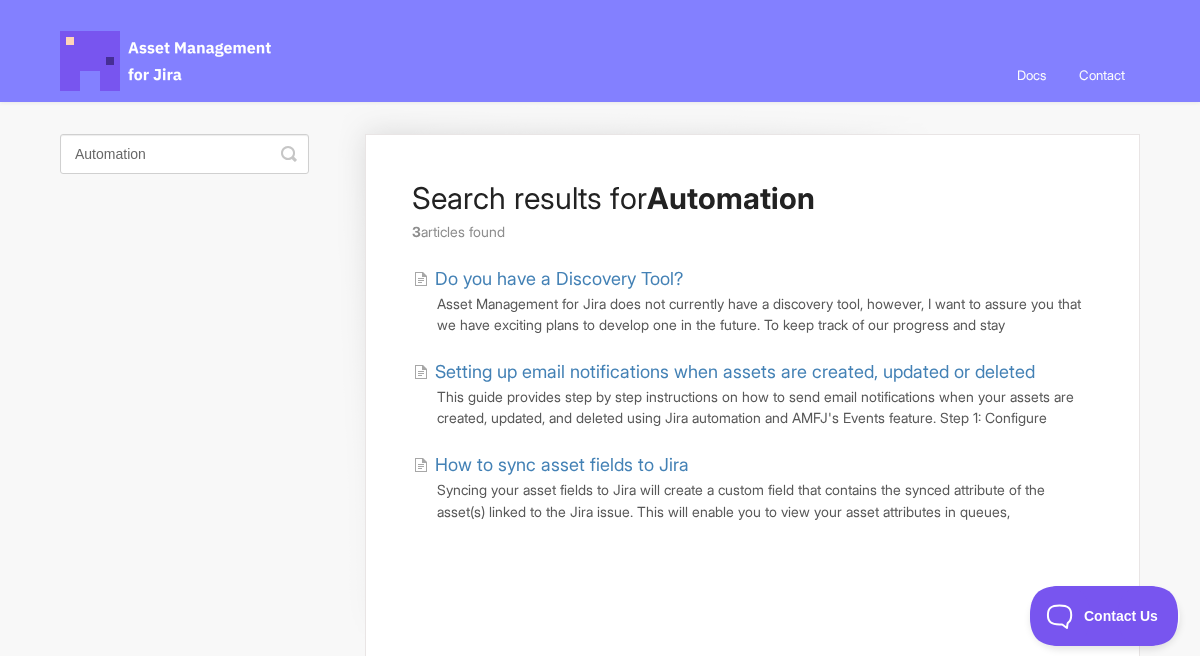 click on "Search results for  Automation
3  articles found
Do you have a Discovery Tool?
Asset Management for Jira does not currently have a discovery tool, however, I want to assure you that we have exciting plans to develop one in the future. To keep track of our progress and stay
Setting up email notifications when assets are created, updated or deleted
This guide provides step by step instructions on how to send email notifications when your assets are created, updated, and deleted using Jira automation and AMFJ's Events feature. Step 1: Configure
How to sync asset fields to Jira
Syncing your asset fields to Jira will create a custom field that contains the synced attribute of the asset(s) linked to the Jira issue. This will enable you to view your asset attributes in queues," at bounding box center [752, 351] 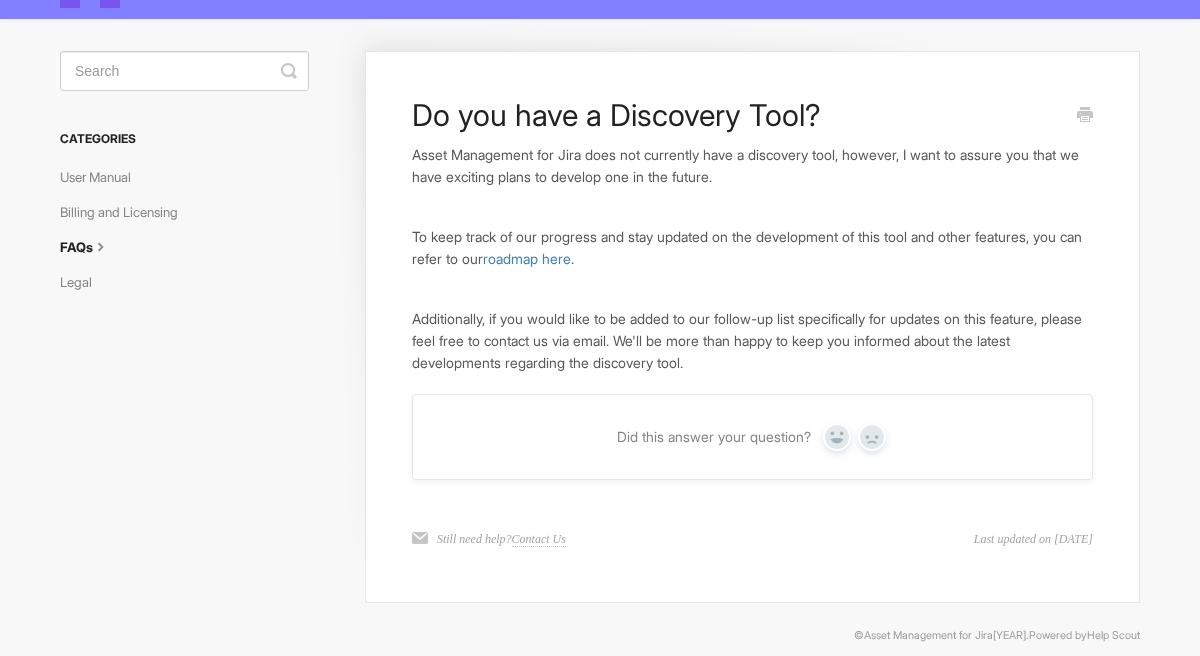 scroll, scrollTop: 103, scrollLeft: 0, axis: vertical 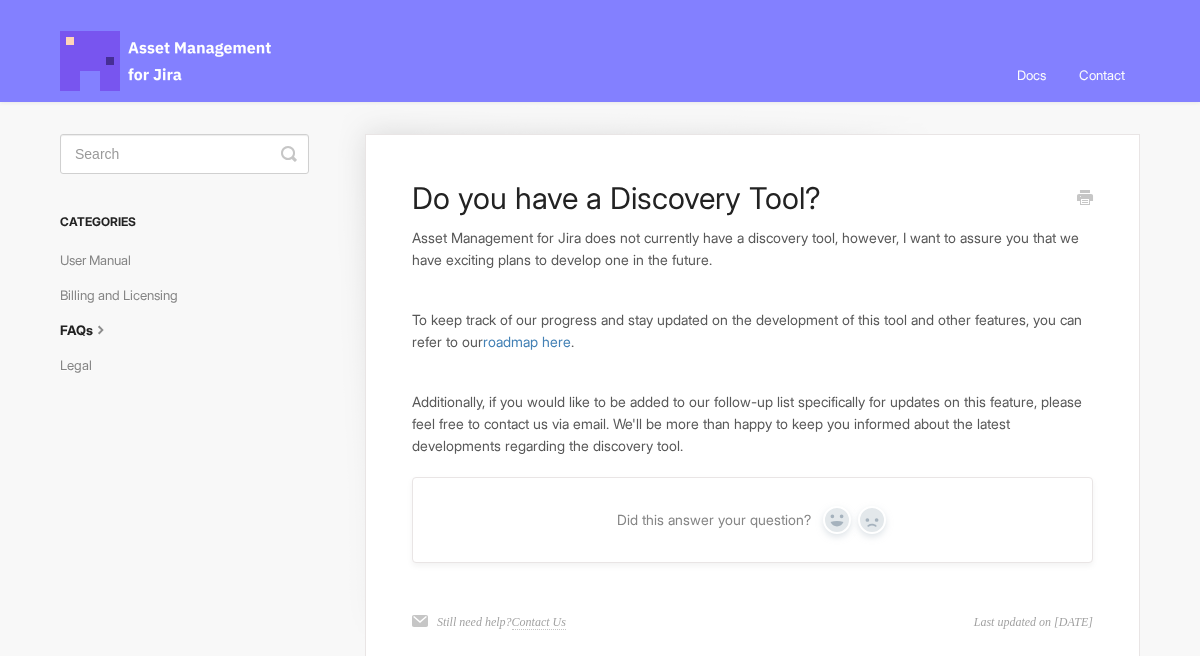 click on "Asset Management for Jira Docs" at bounding box center [167, 61] 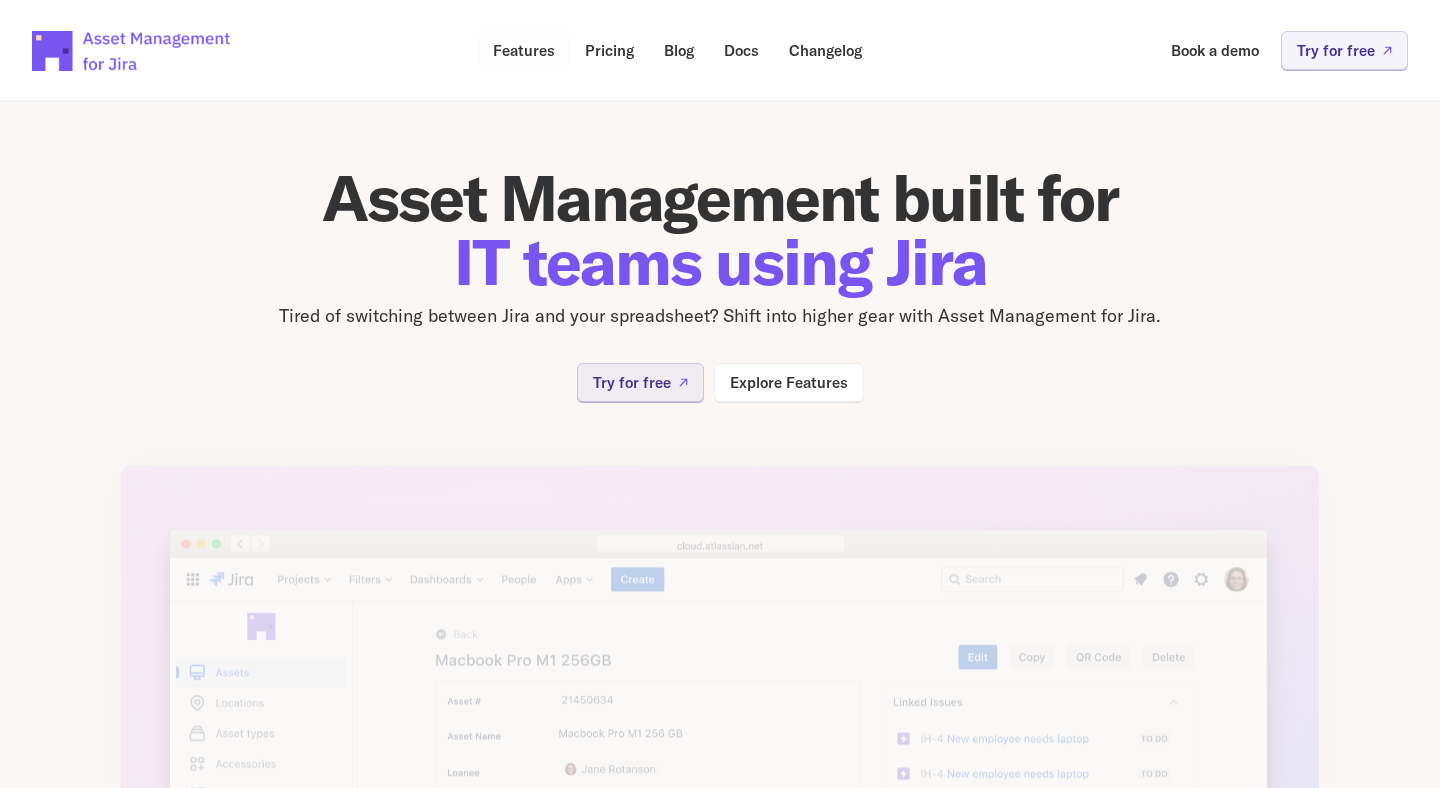 scroll, scrollTop: 0, scrollLeft: 0, axis: both 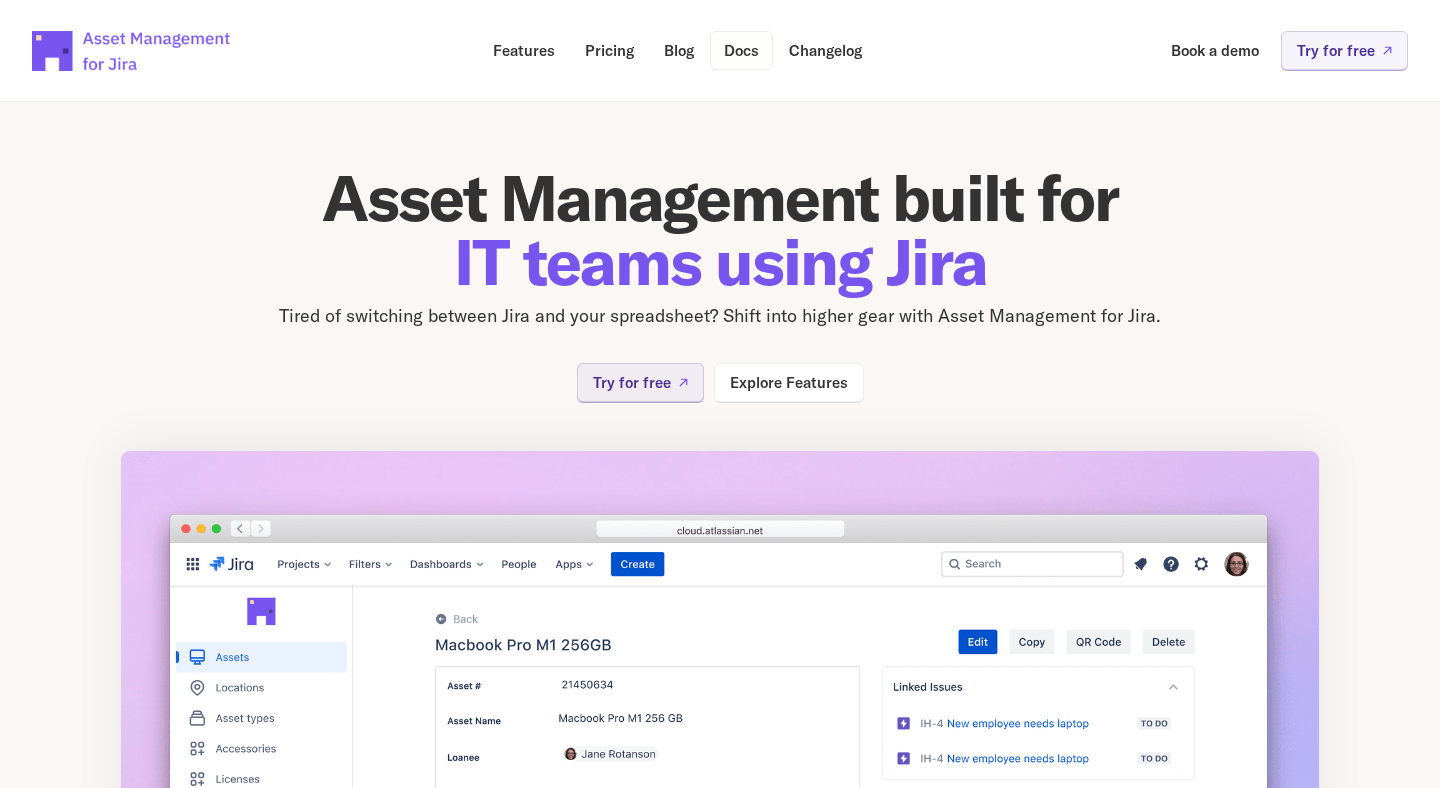 click on "Docs" at bounding box center (741, 50) 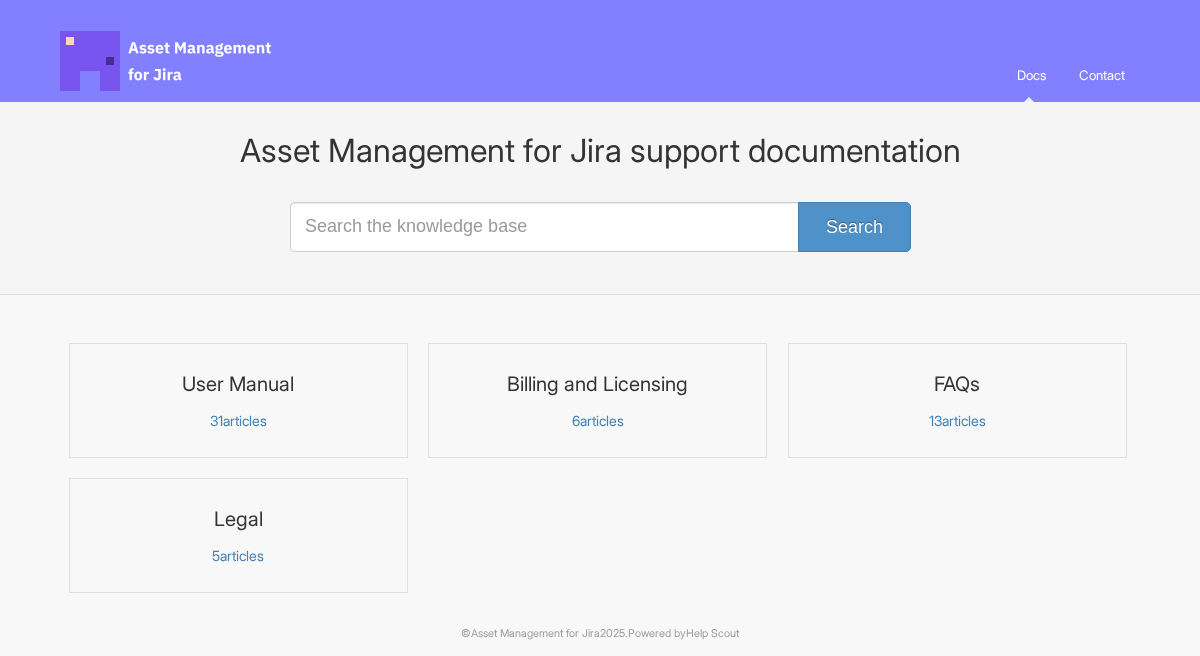 scroll, scrollTop: 0, scrollLeft: 0, axis: both 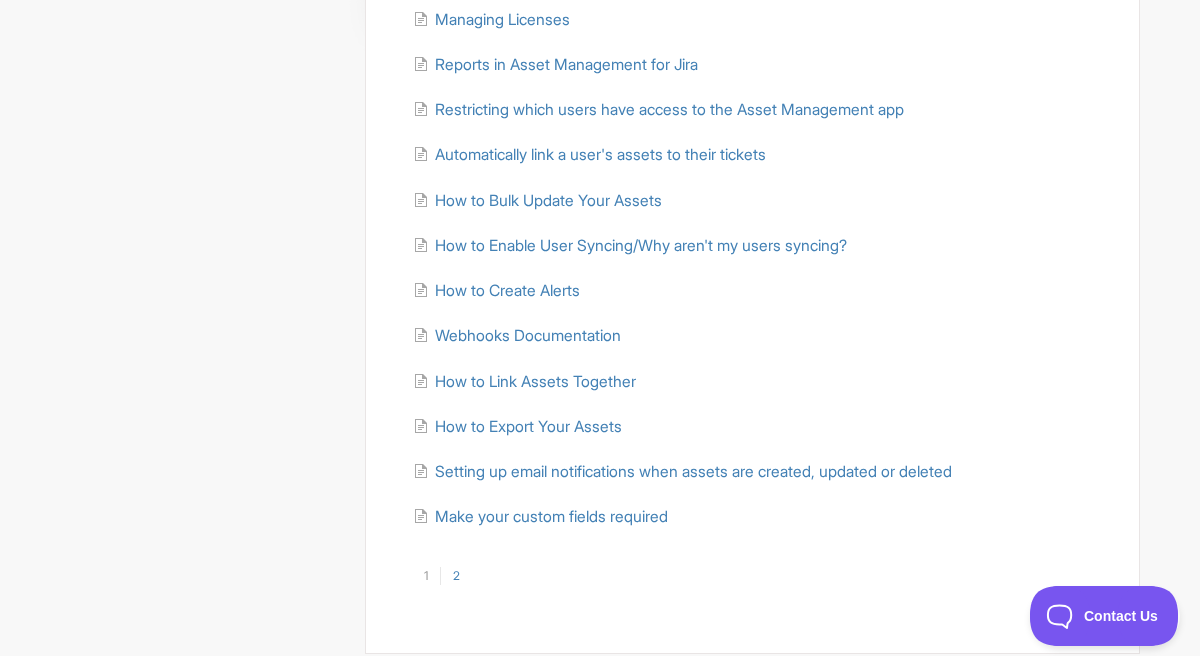 click on "2" at bounding box center (456, 576) 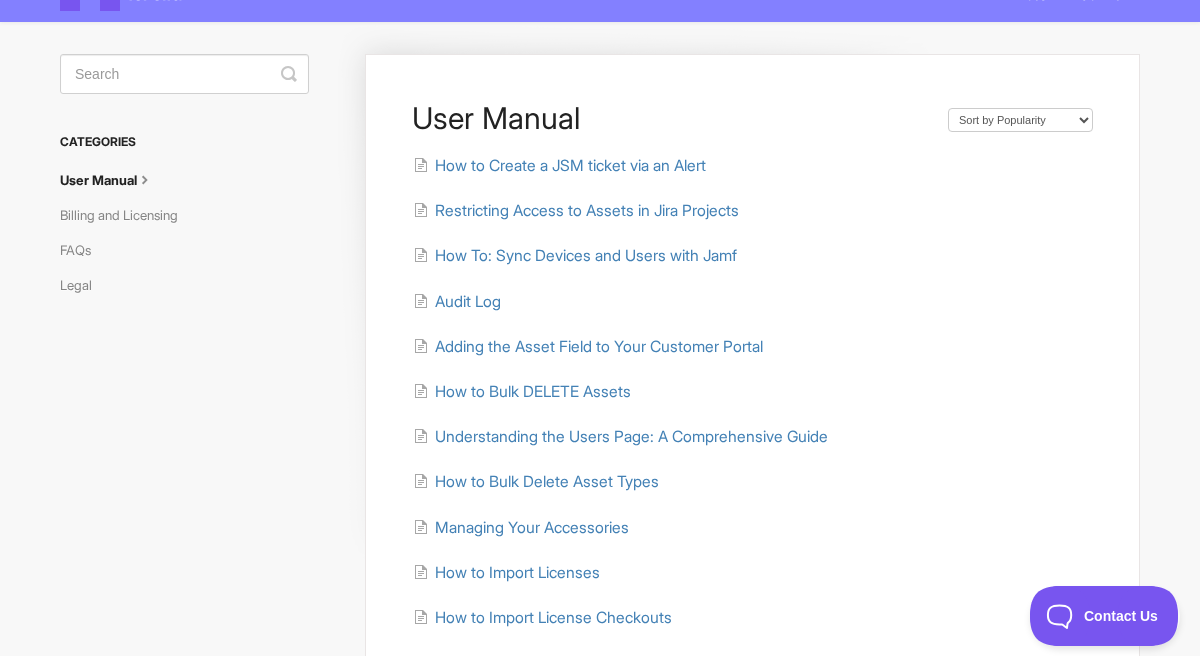 scroll, scrollTop: 85, scrollLeft: 0, axis: vertical 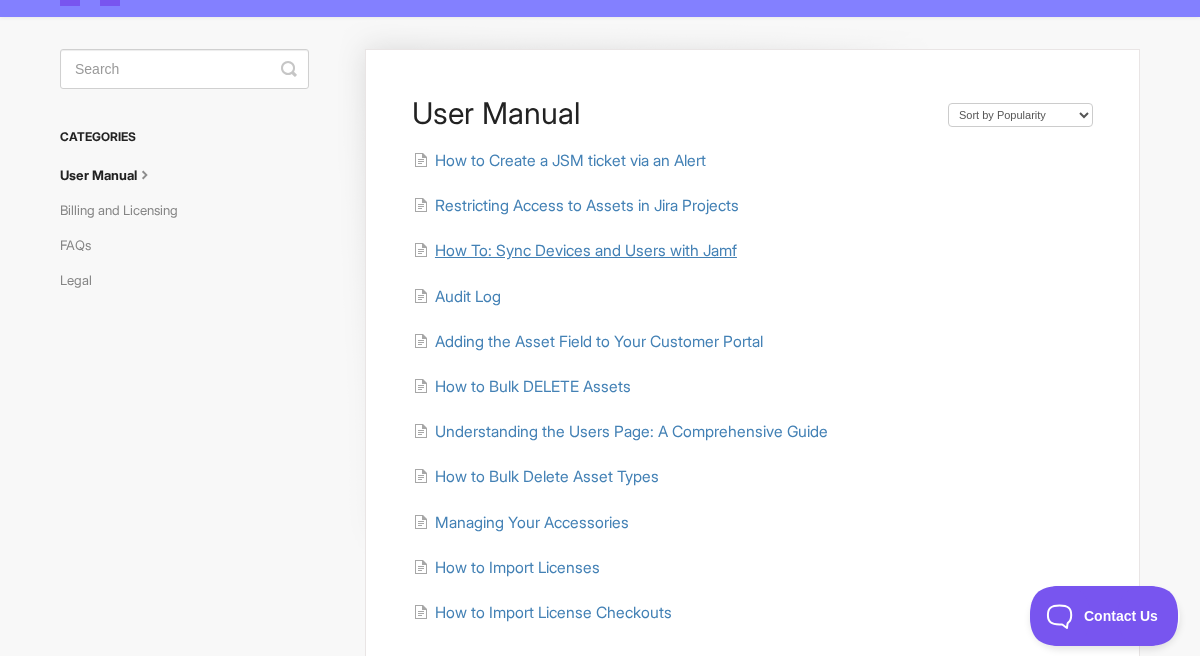 click on "How To: Sync Devices and Users with Jamf" at bounding box center (586, 250) 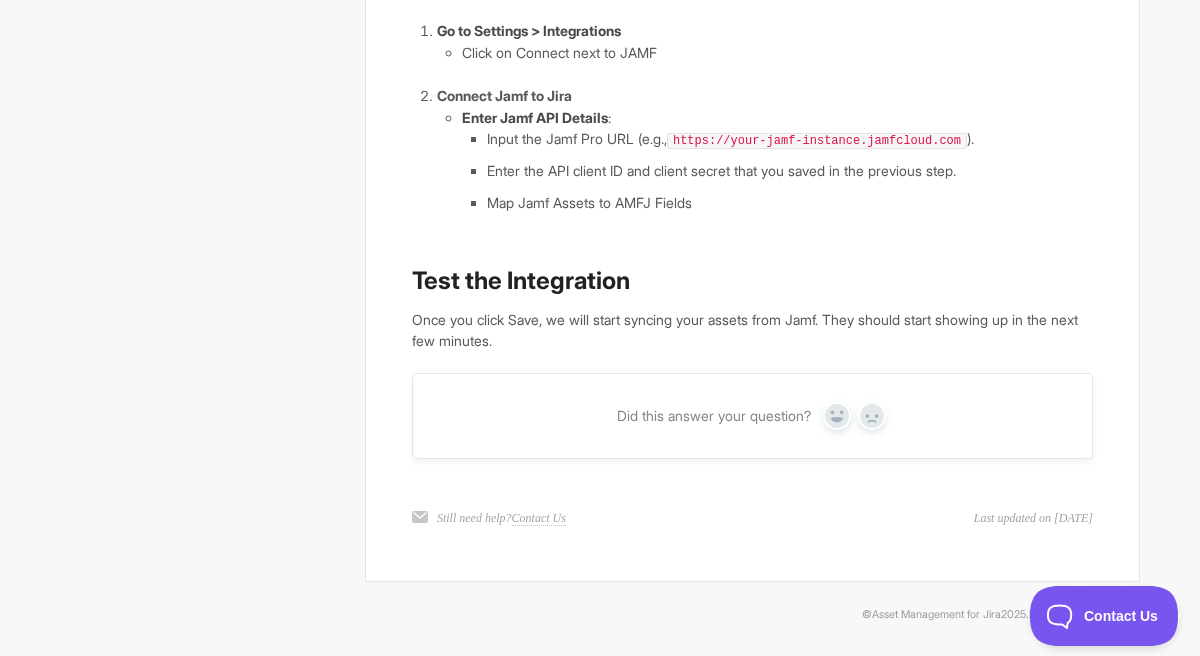 scroll, scrollTop: 1462, scrollLeft: 0, axis: vertical 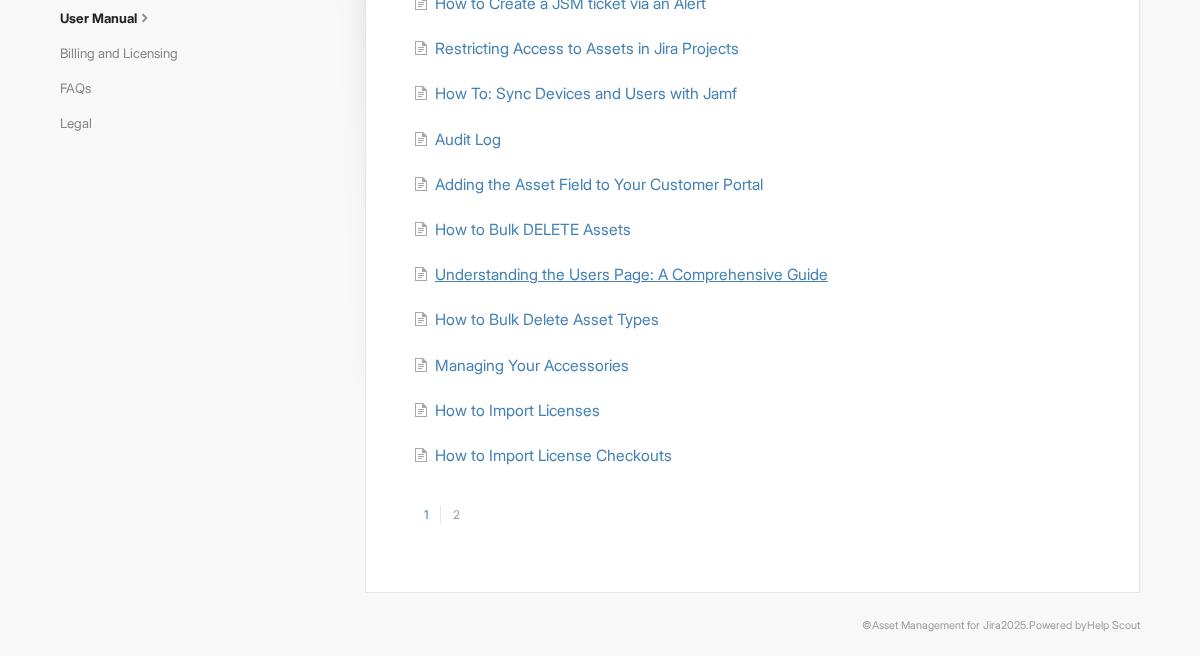 click on "Understanding the Users Page: A Comprehensive Guide" at bounding box center [631, 274] 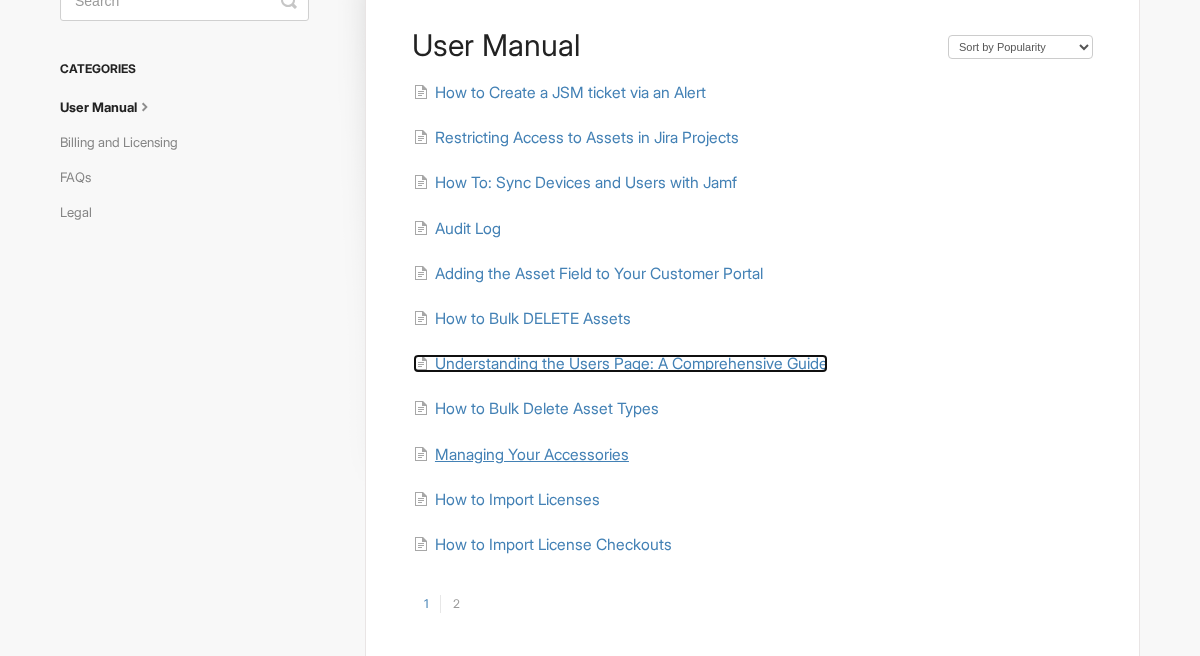 scroll, scrollTop: 151, scrollLeft: 0, axis: vertical 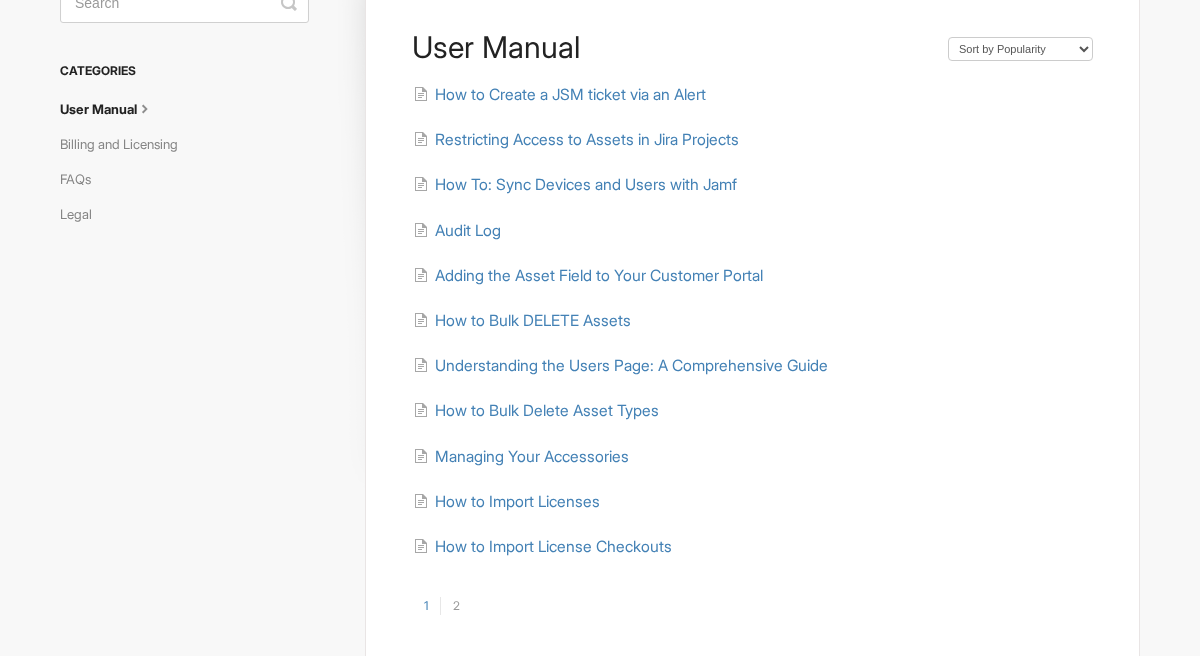 click on "1" at bounding box center (426, 606) 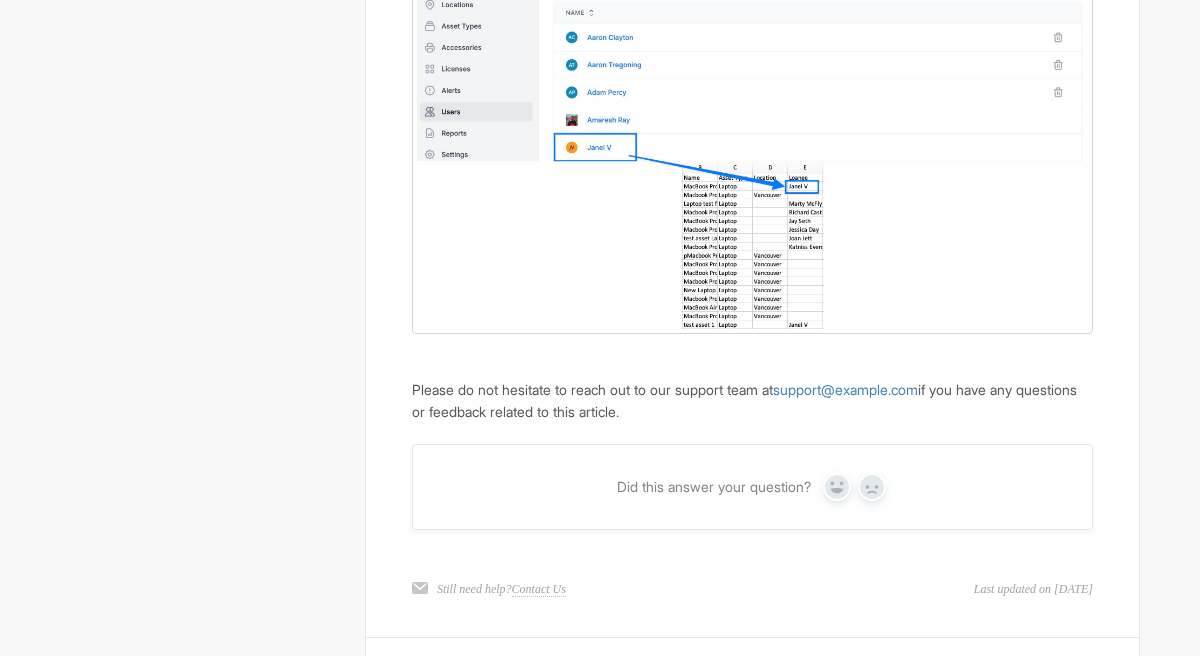scroll, scrollTop: 1494, scrollLeft: 0, axis: vertical 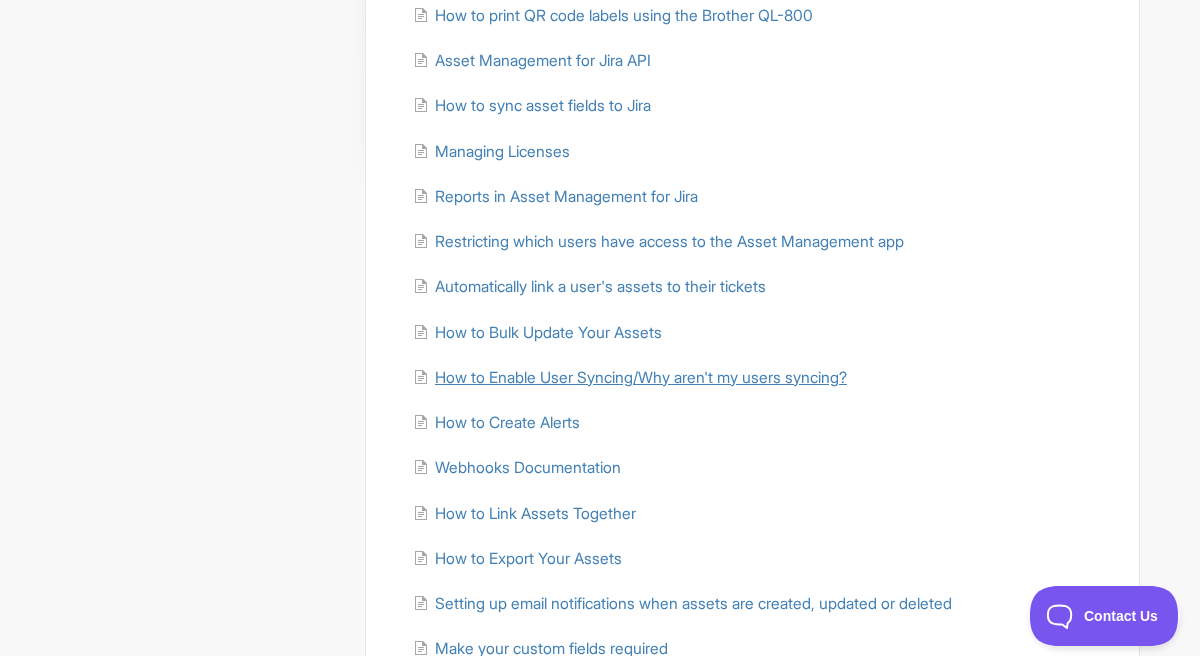 click on "How to Enable User Syncing/Why aren't my users syncing?" at bounding box center (641, 377) 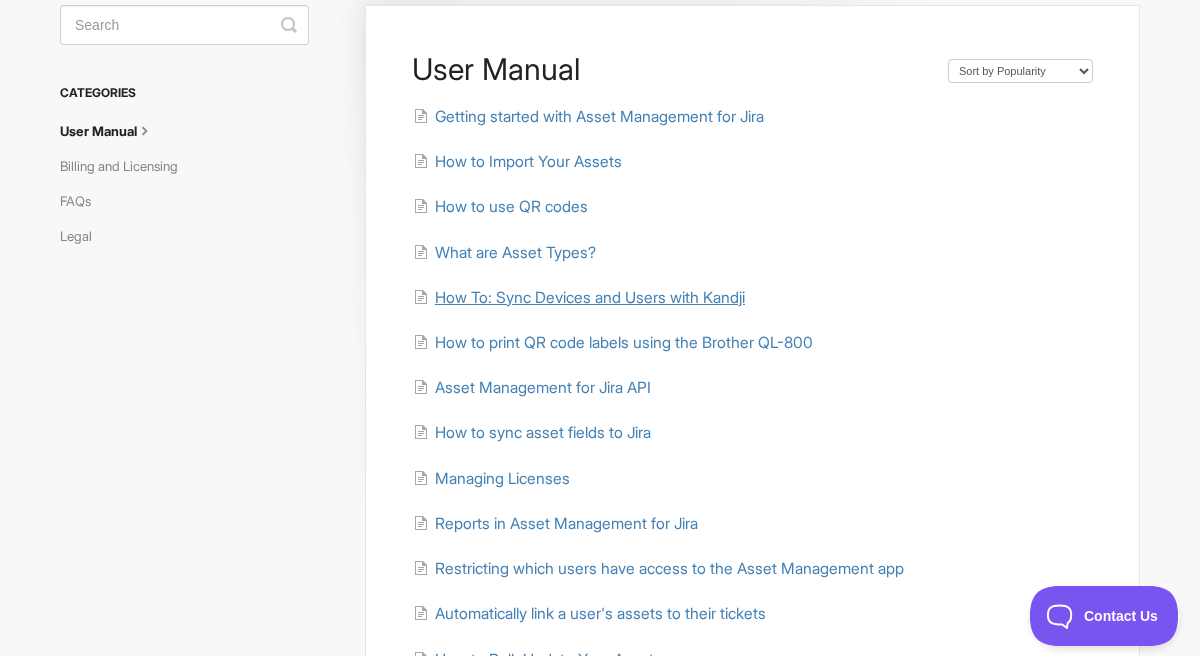 scroll, scrollTop: 122, scrollLeft: 0, axis: vertical 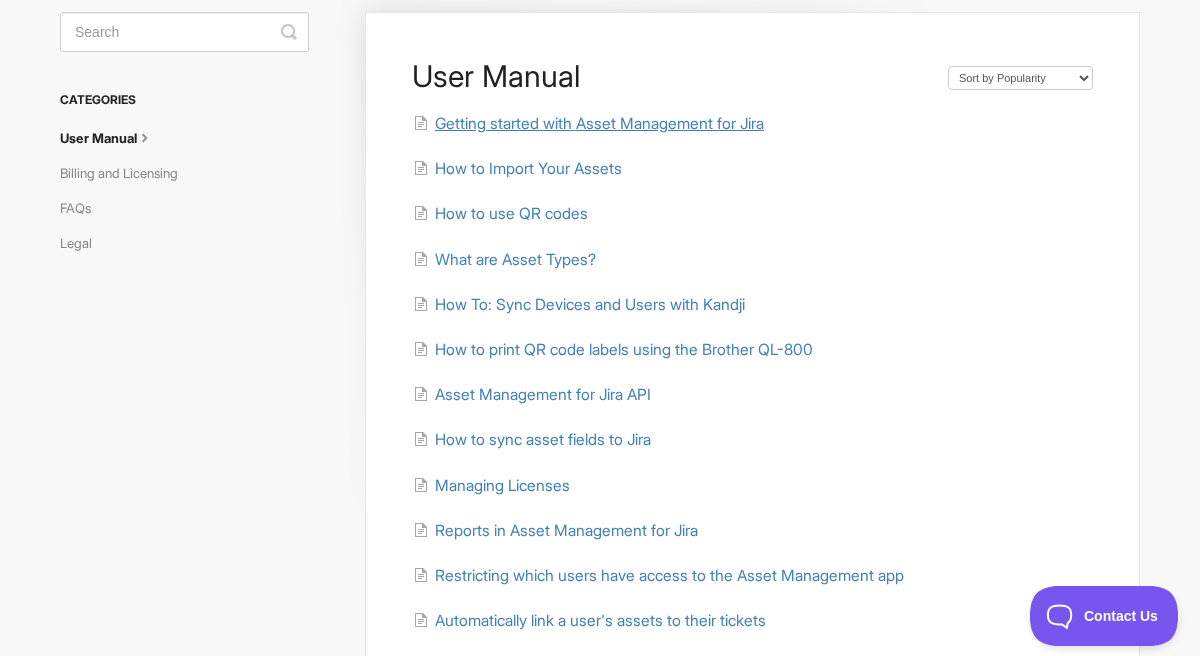 click on "Getting started with Asset Management for Jira" at bounding box center (599, 123) 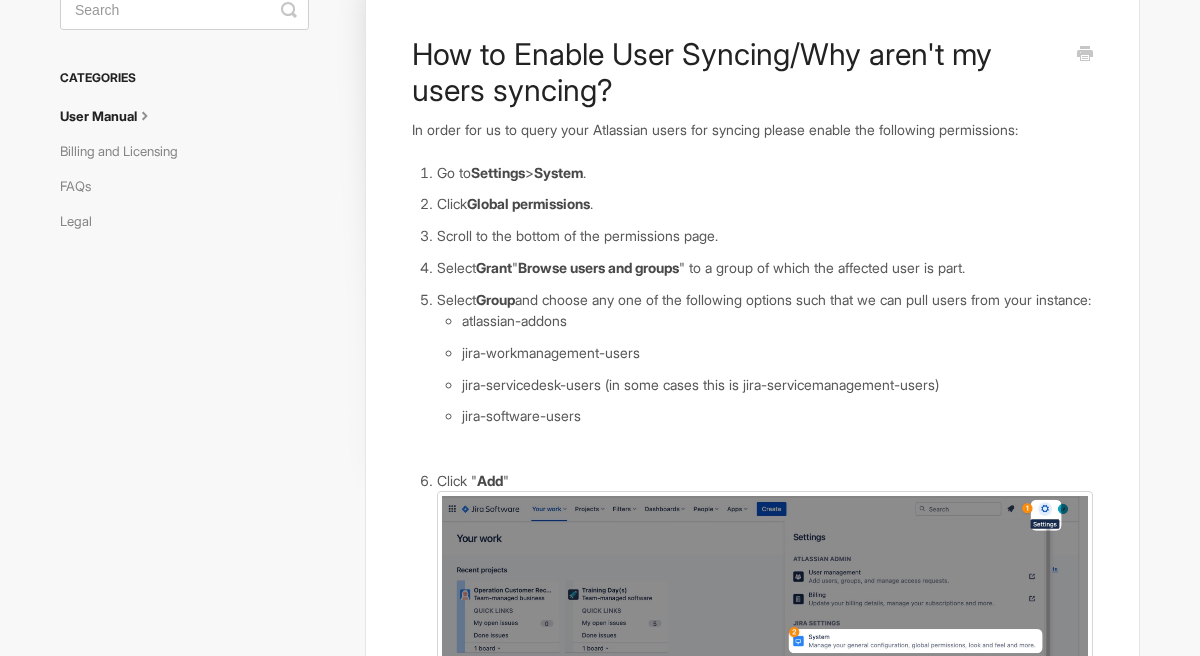 scroll, scrollTop: 159, scrollLeft: 0, axis: vertical 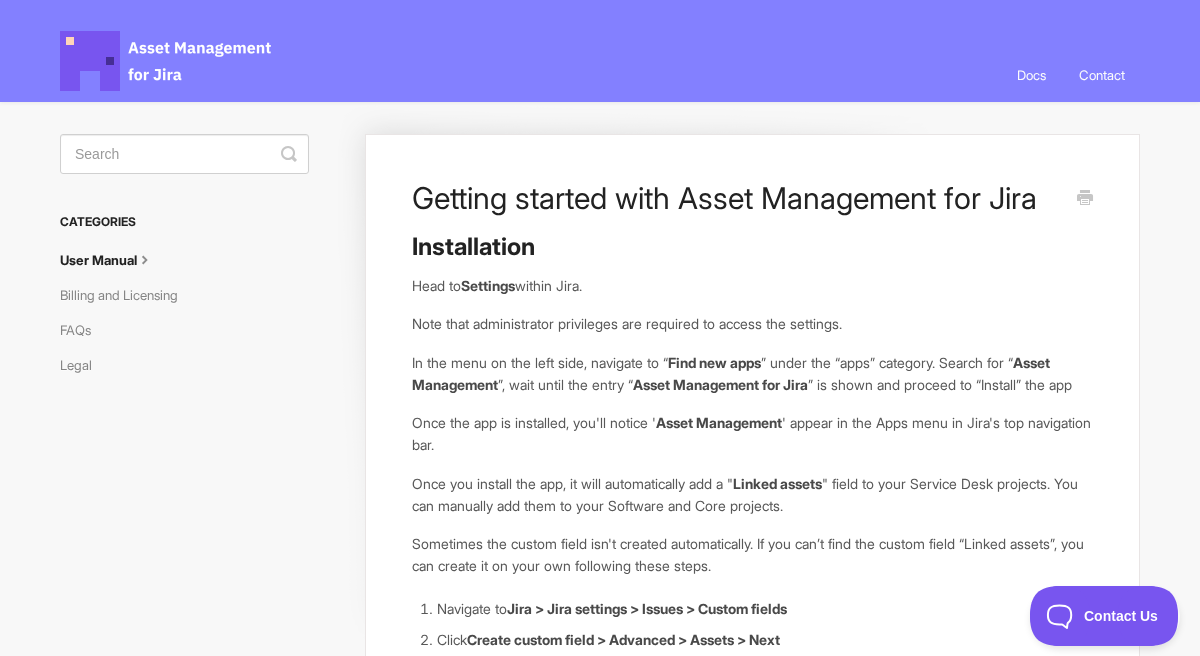 click on "Asset Management for Jira Docs" at bounding box center (167, 61) 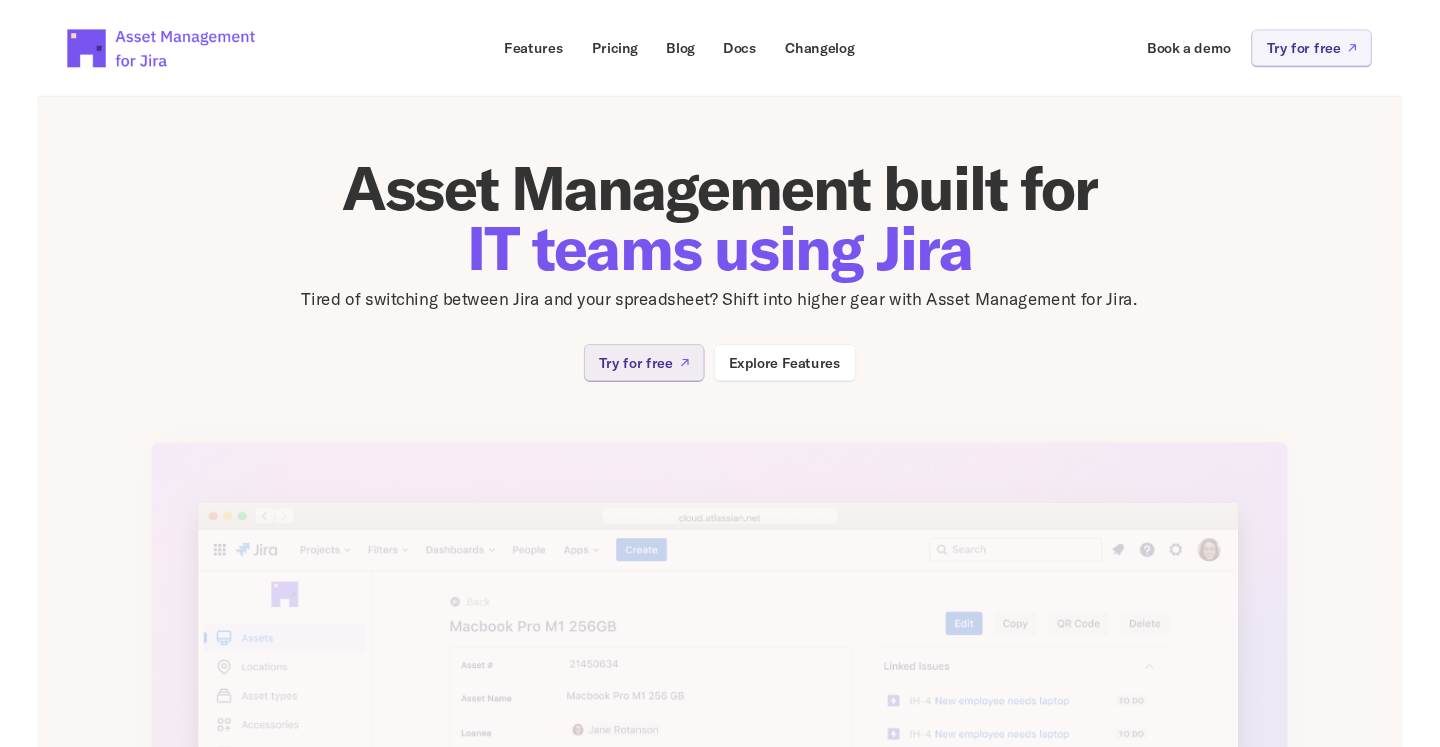 scroll, scrollTop: 0, scrollLeft: 0, axis: both 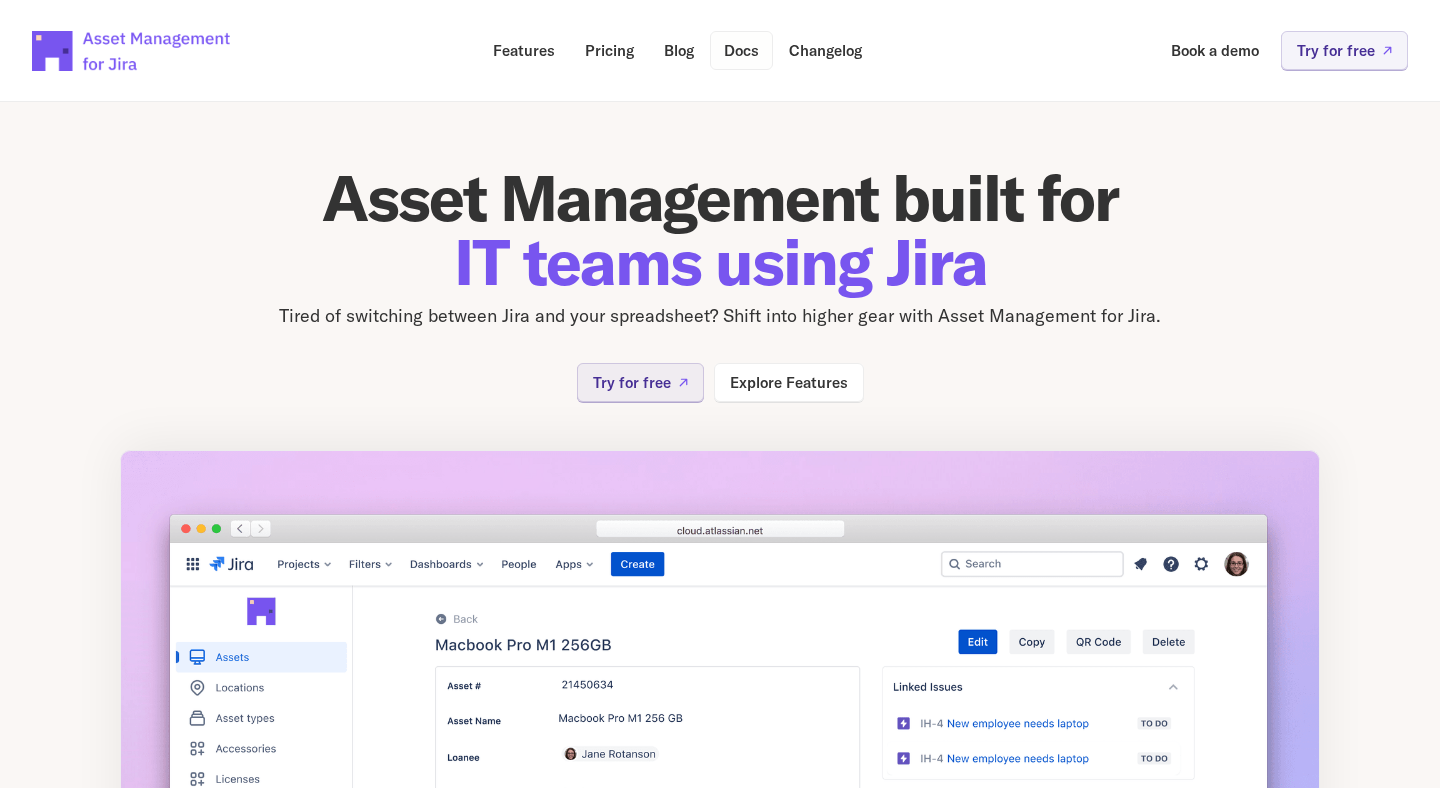 click on "Docs" at bounding box center [741, 50] 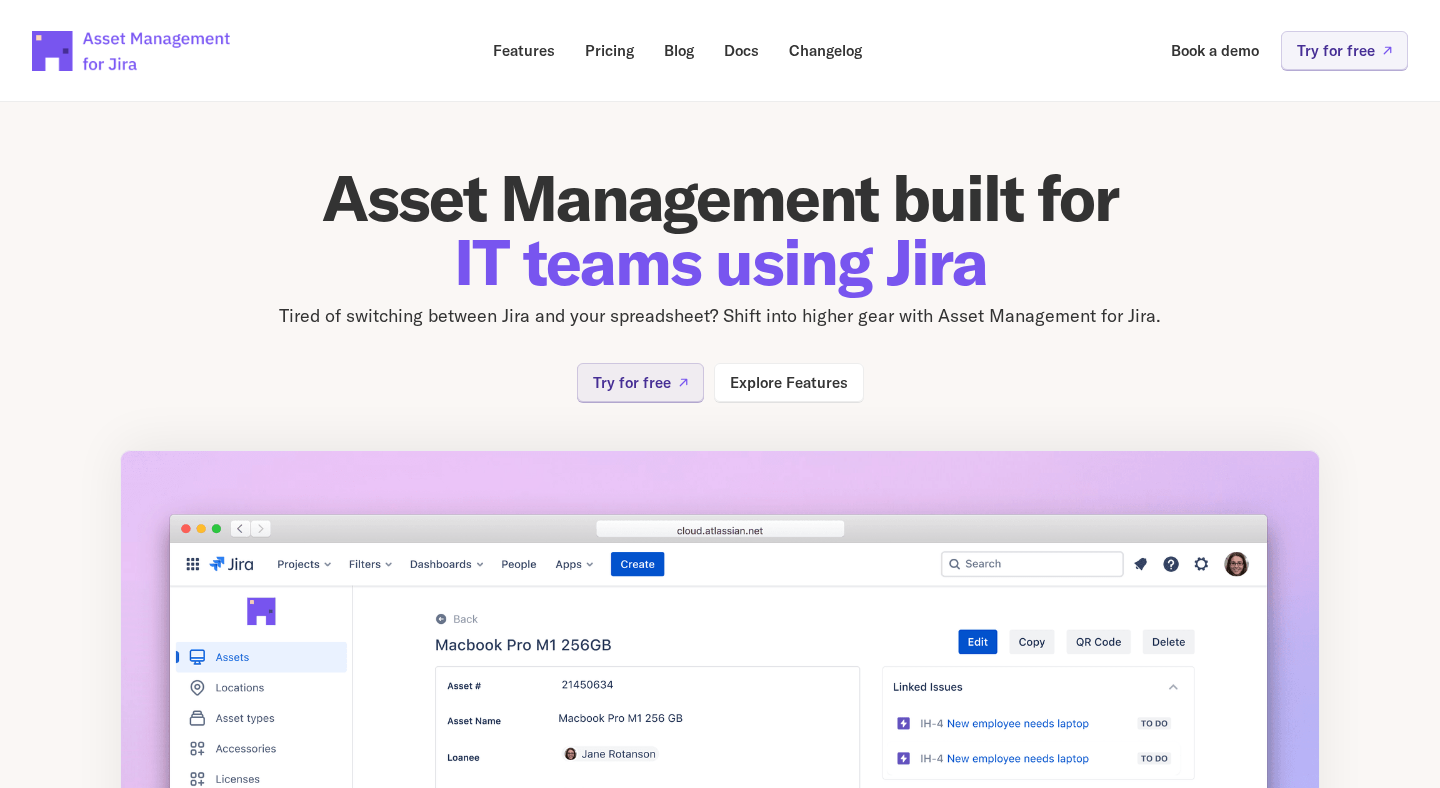 click on "Asset Management built for  IT teams using Jira" at bounding box center [720, 230] 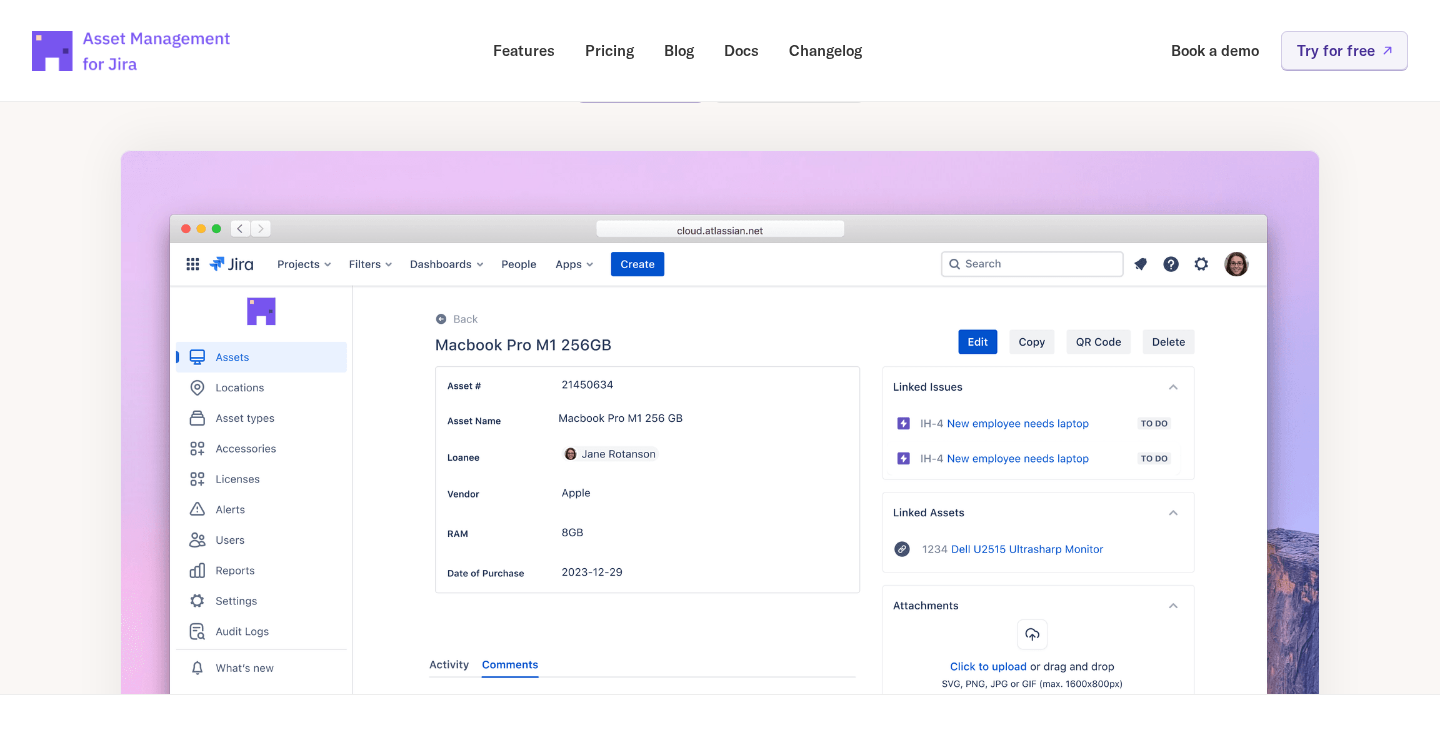 scroll, scrollTop: 0, scrollLeft: 0, axis: both 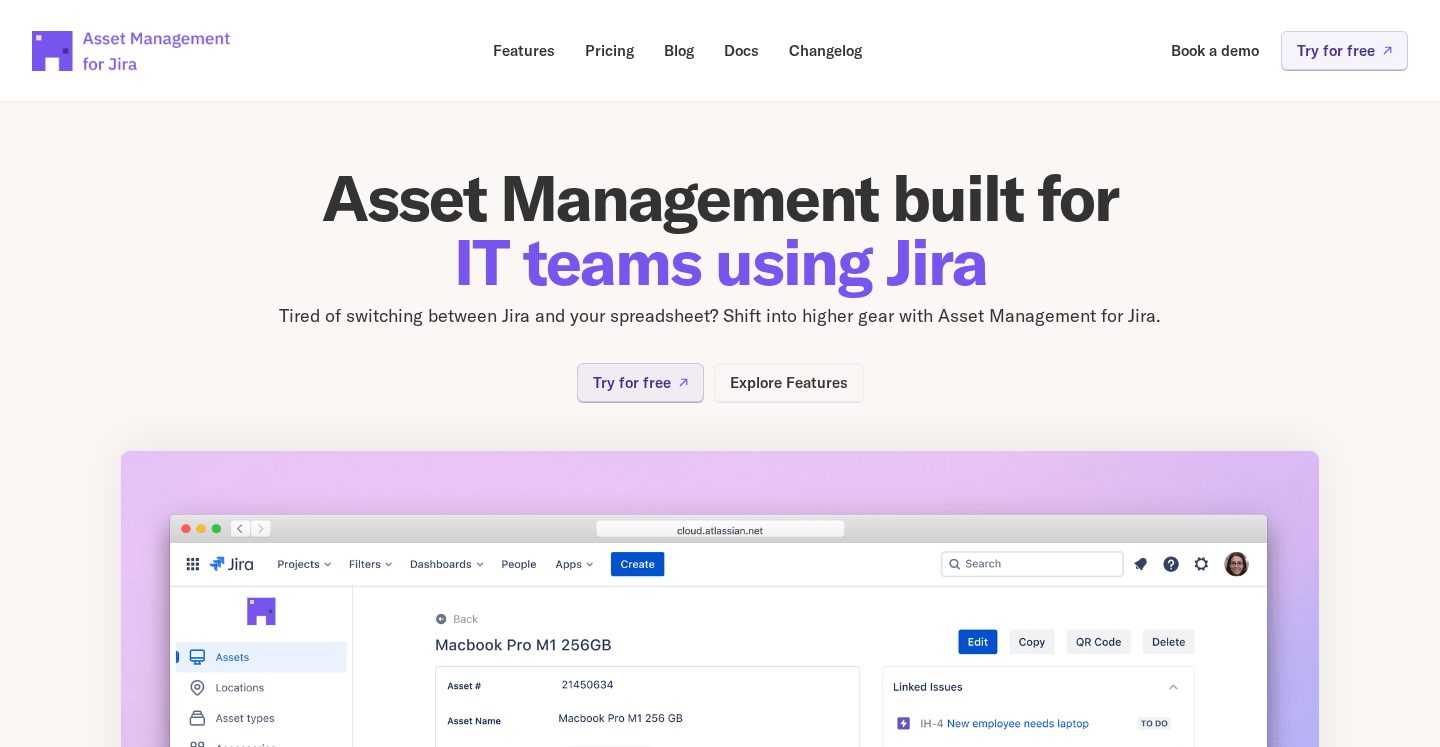 click on "Explore Features" at bounding box center [789, 382] 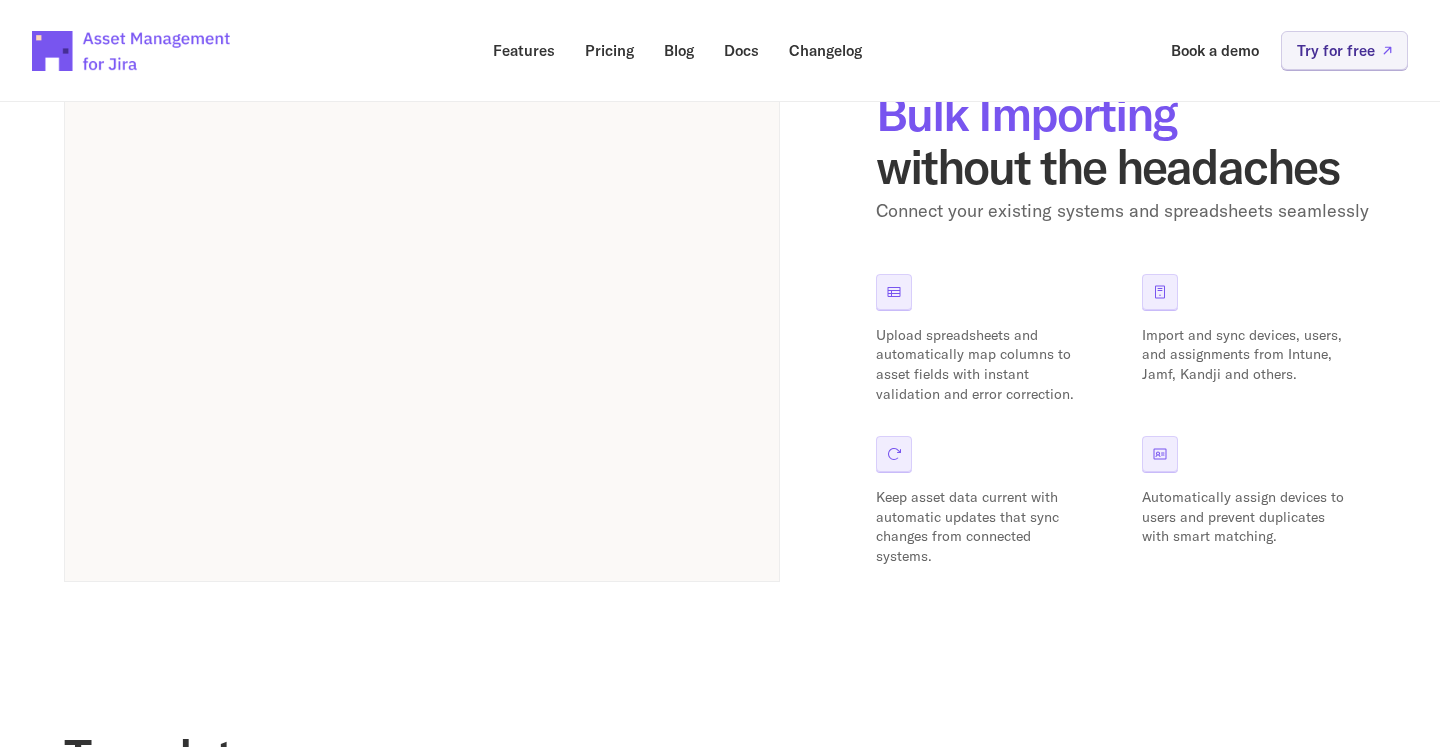 scroll, scrollTop: 987, scrollLeft: 0, axis: vertical 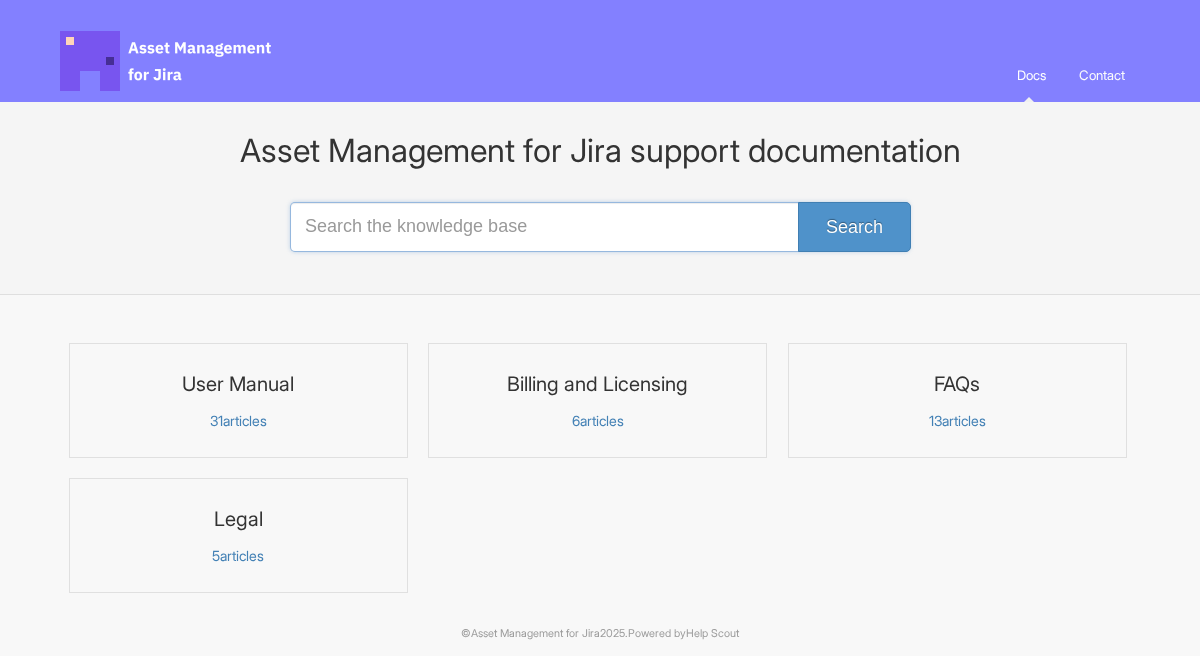 click at bounding box center (600, 227) 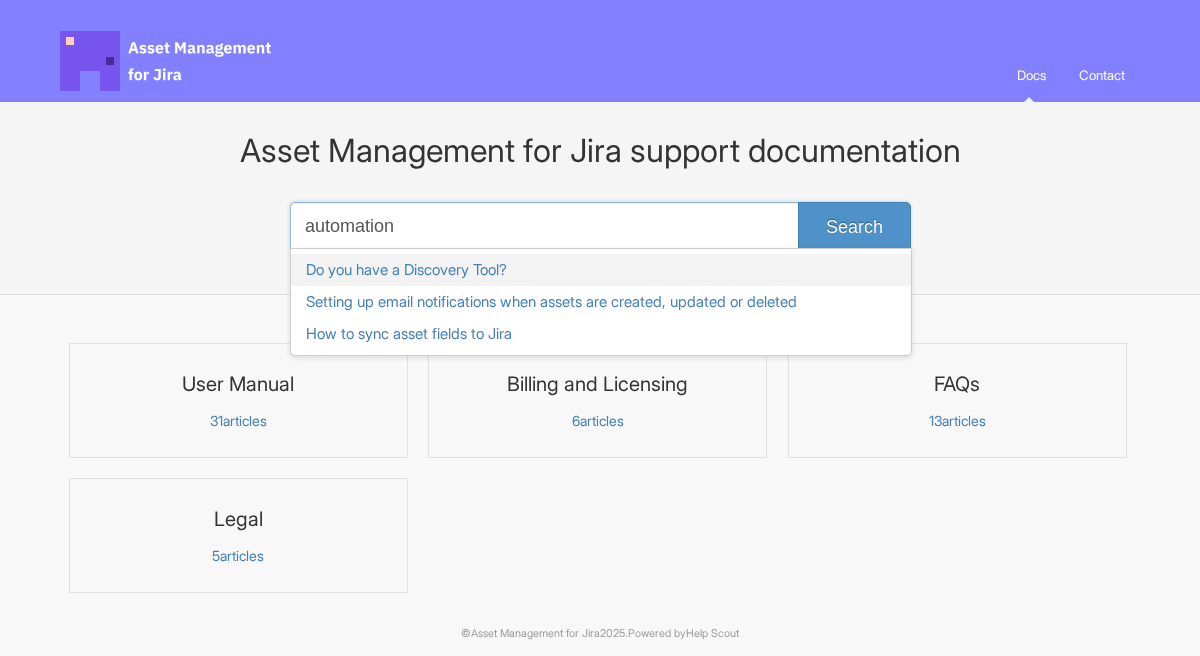 type on "automation" 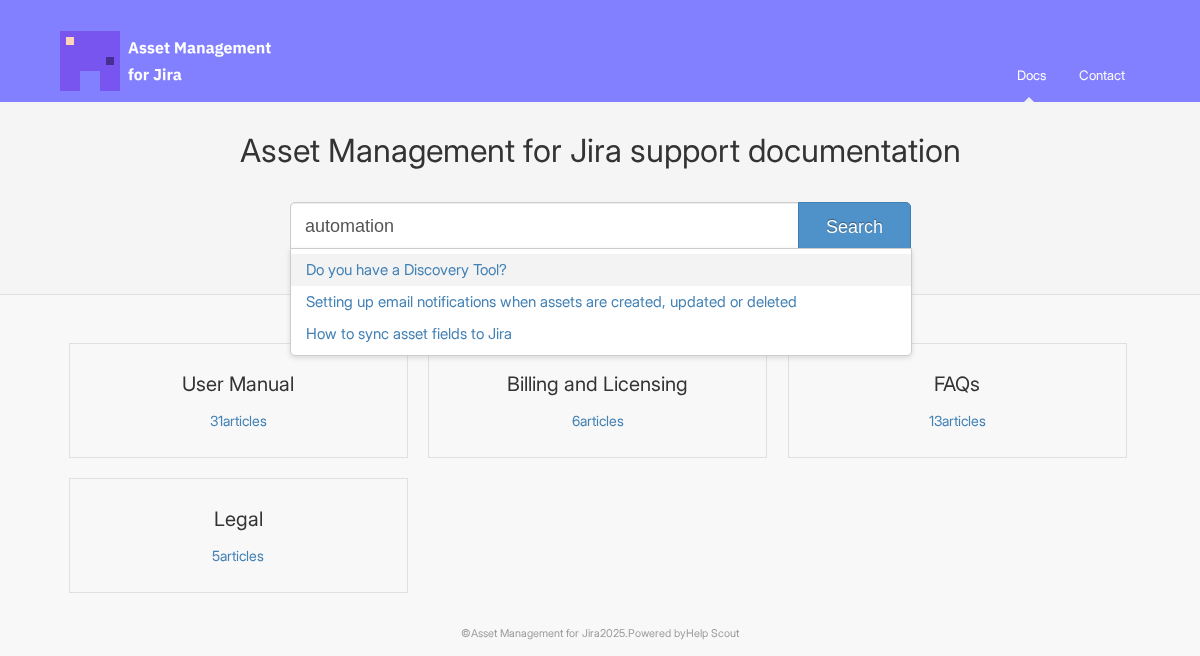 click on "Do you have a Discovery Tool?" at bounding box center [601, 270] 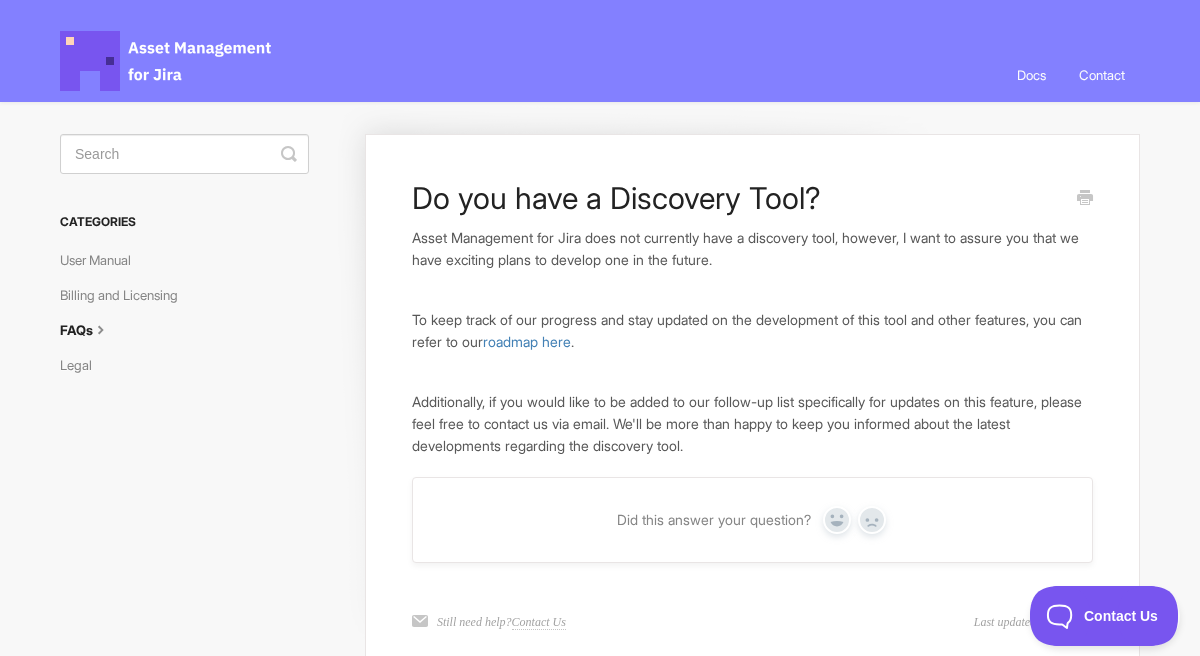 scroll, scrollTop: 0, scrollLeft: 0, axis: both 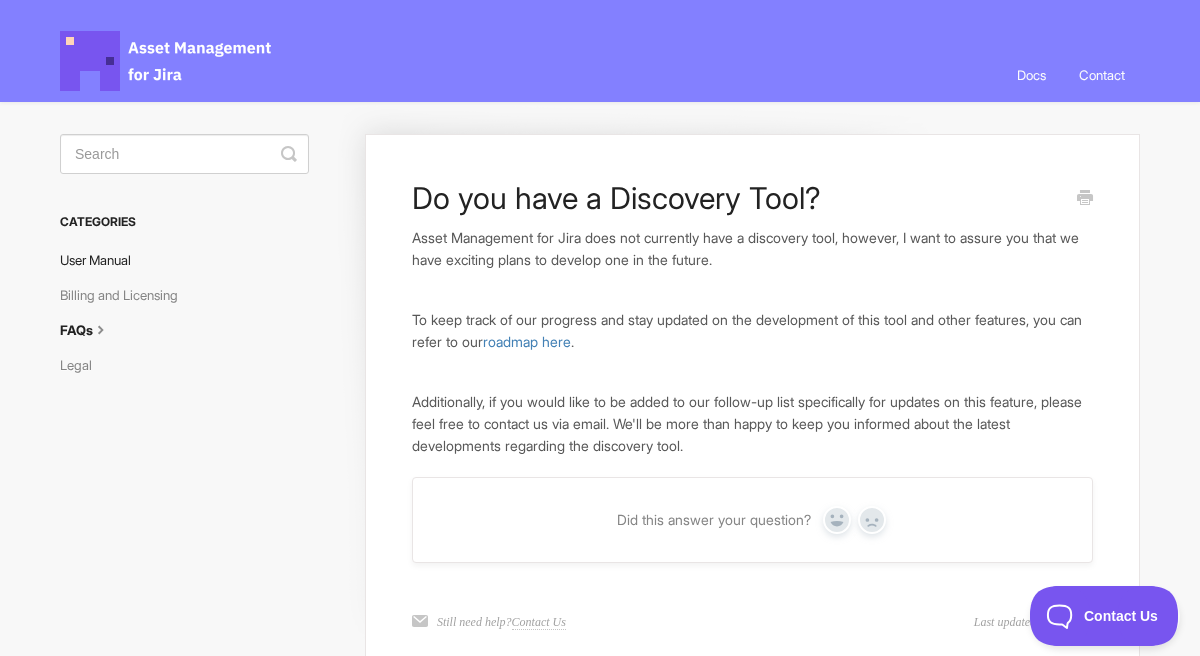 click on "User Manual" at bounding box center (103, 260) 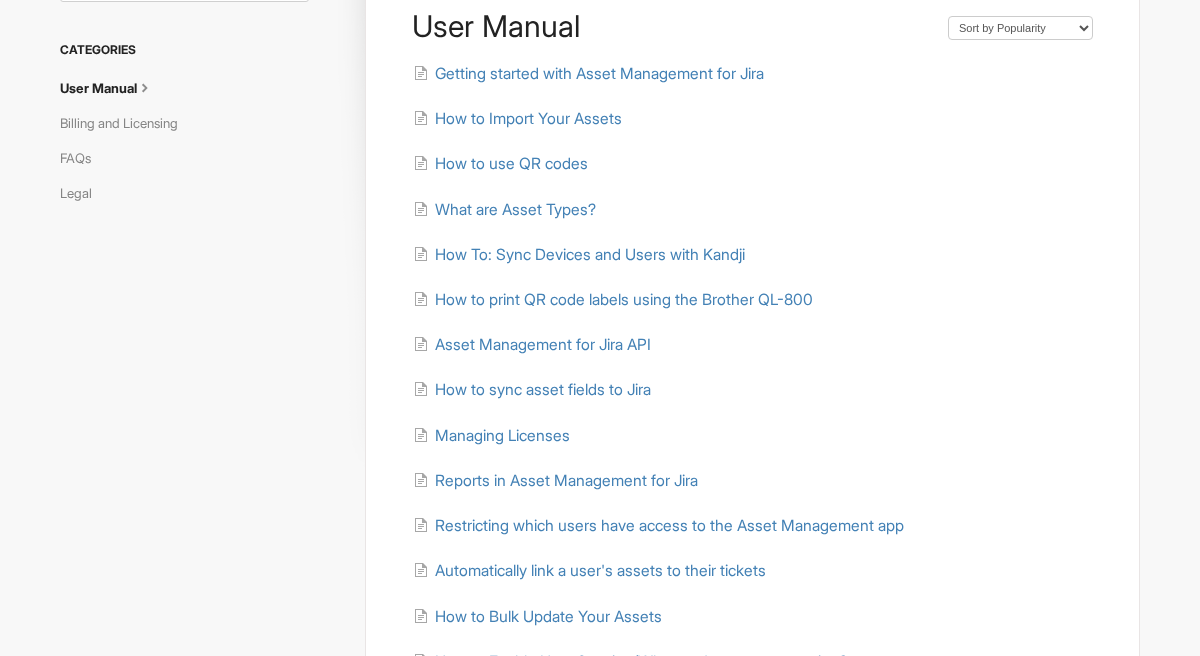 scroll, scrollTop: 175, scrollLeft: 0, axis: vertical 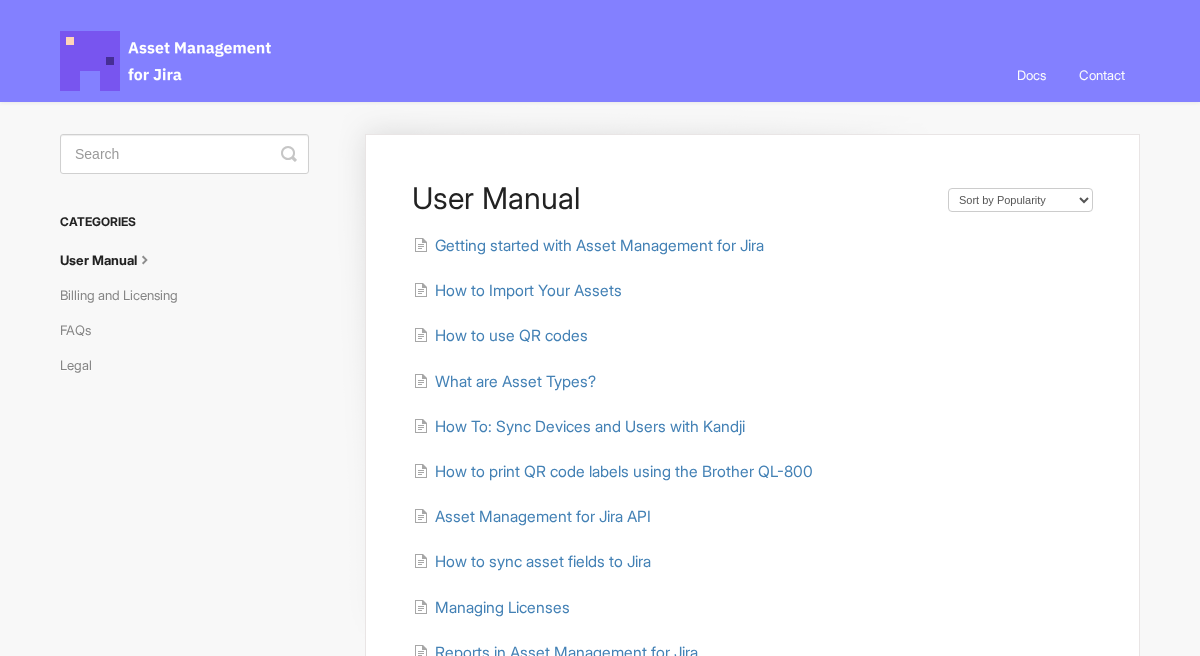 click on "Asset Management for Jira Docs" at bounding box center [167, 61] 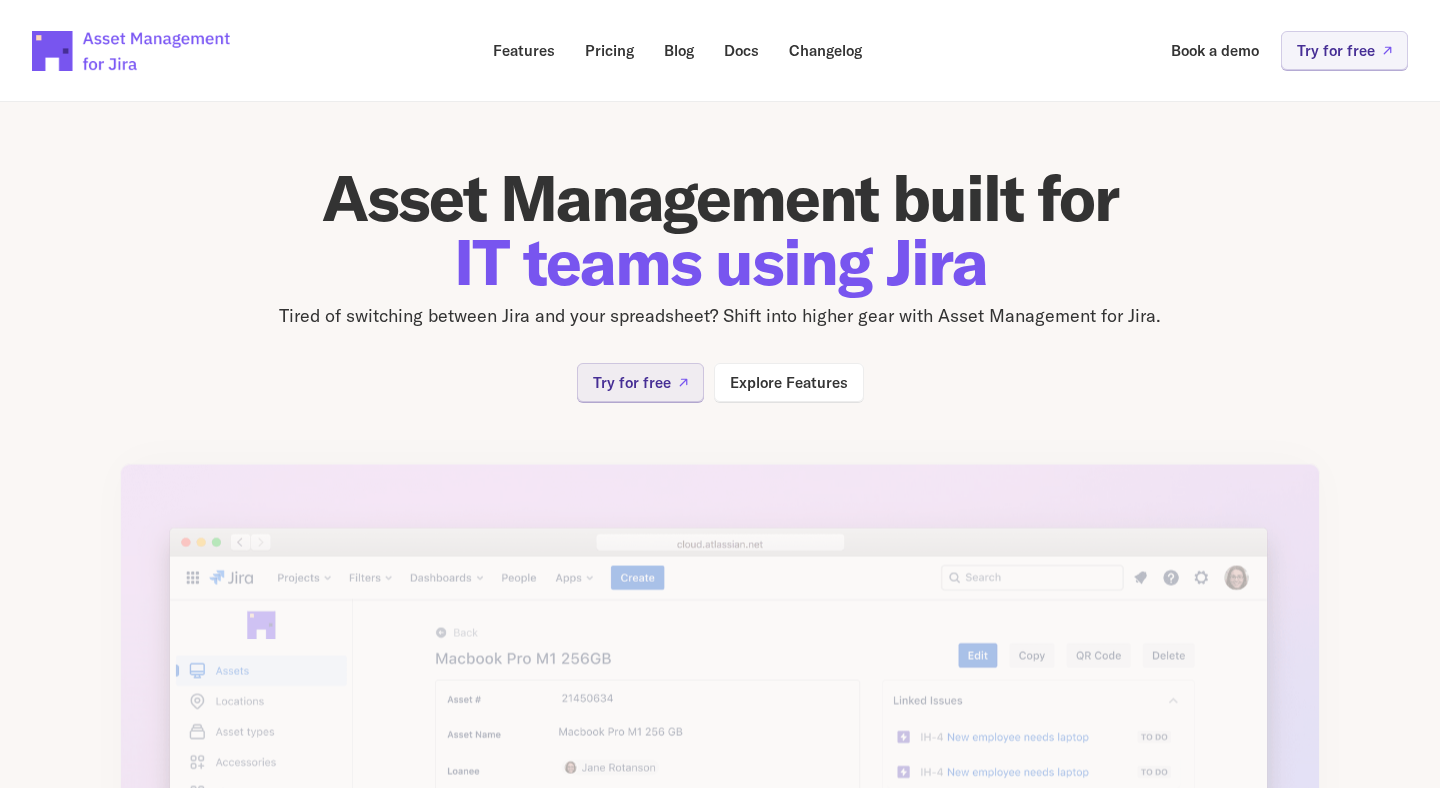 scroll, scrollTop: 0, scrollLeft: 0, axis: both 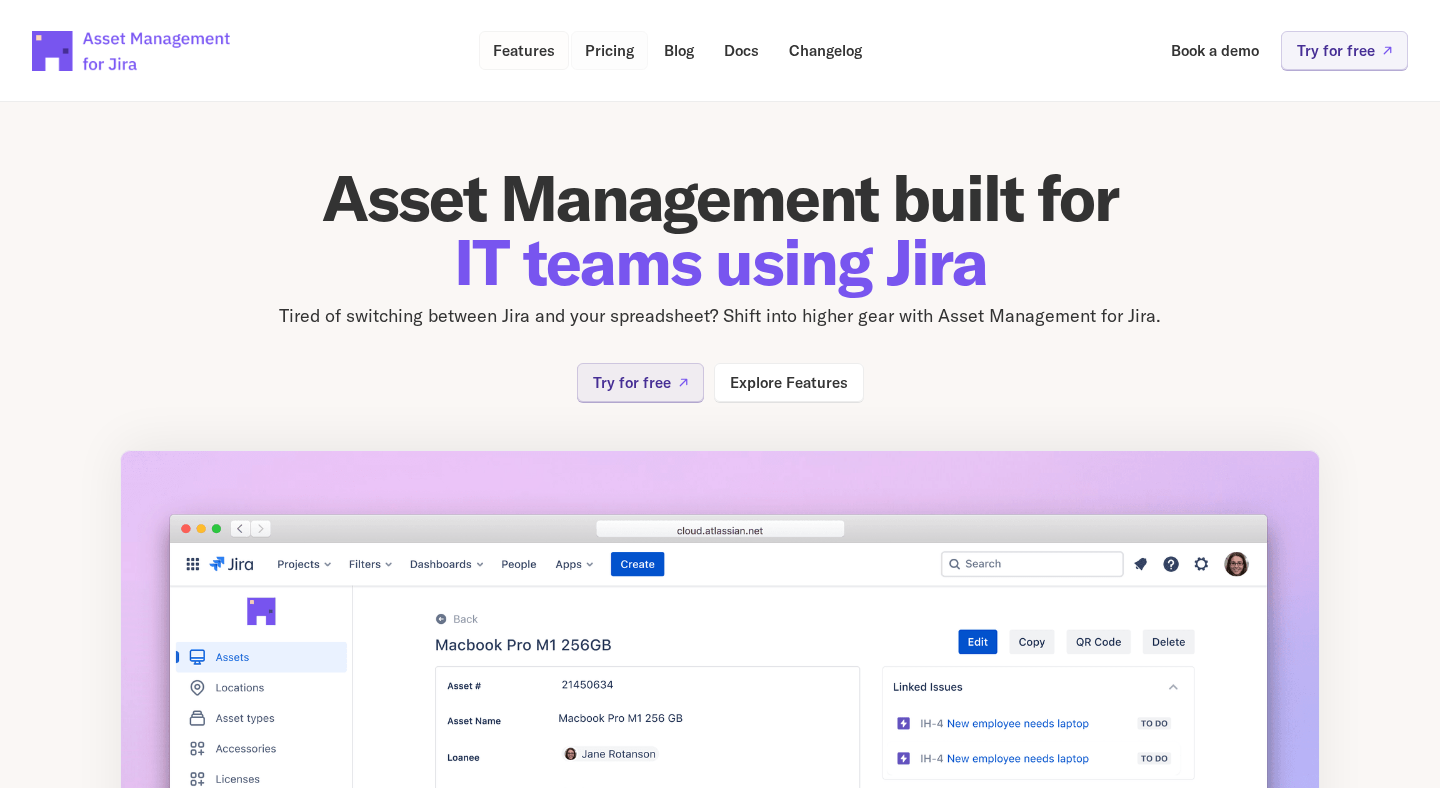 click on "Features" at bounding box center [524, 50] 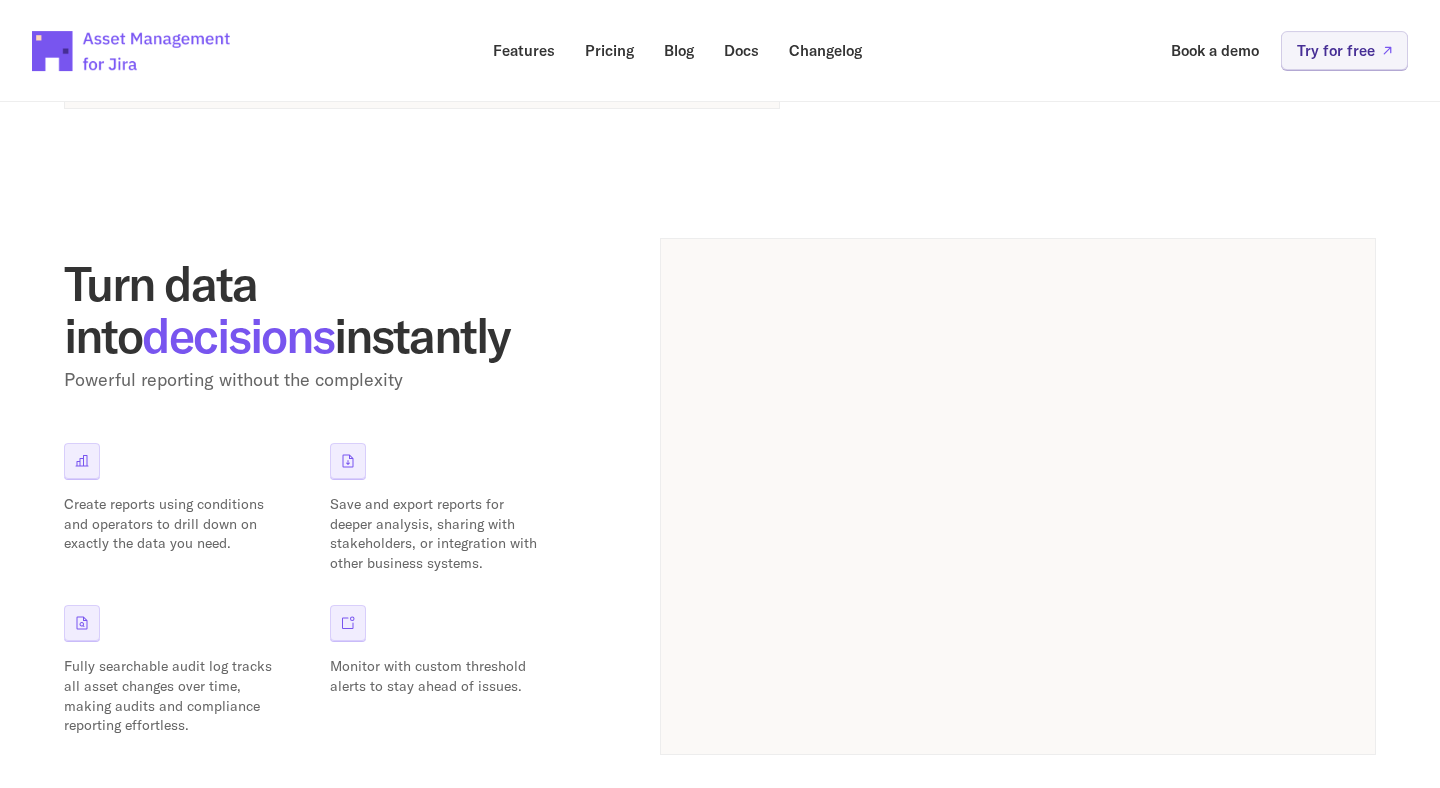 scroll, scrollTop: 1461, scrollLeft: 0, axis: vertical 